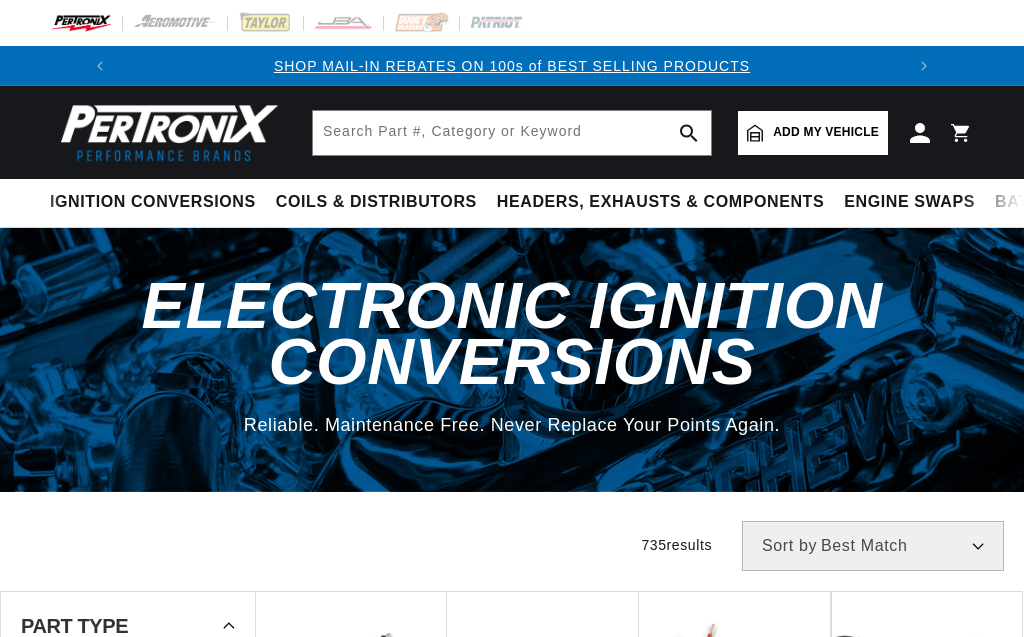 scroll, scrollTop: 0, scrollLeft: 0, axis: both 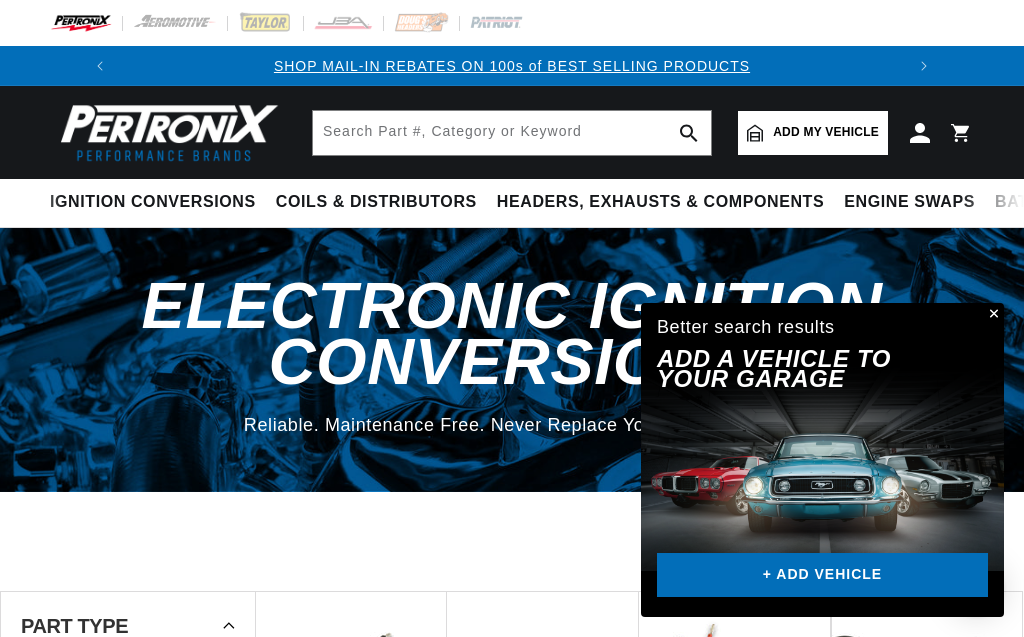 click at bounding box center [992, 315] 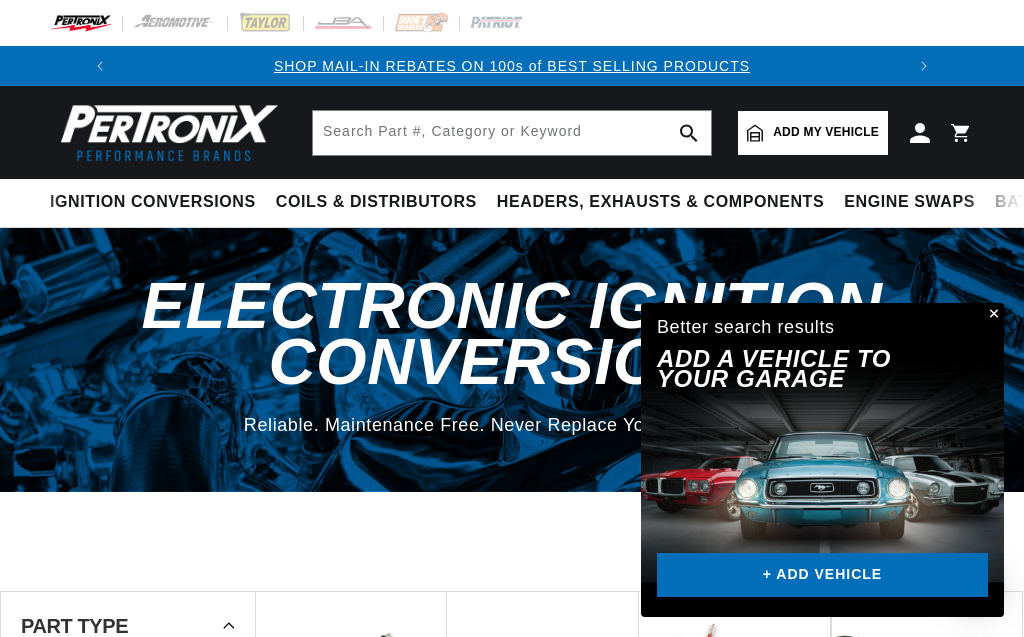 scroll, scrollTop: 0, scrollLeft: 0, axis: both 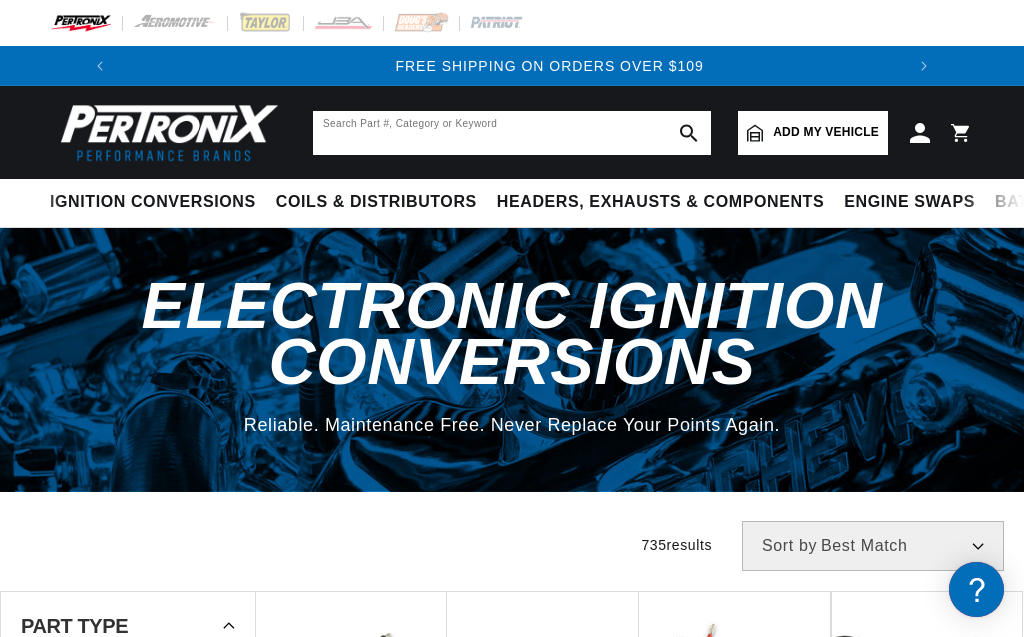 click at bounding box center [512, 133] 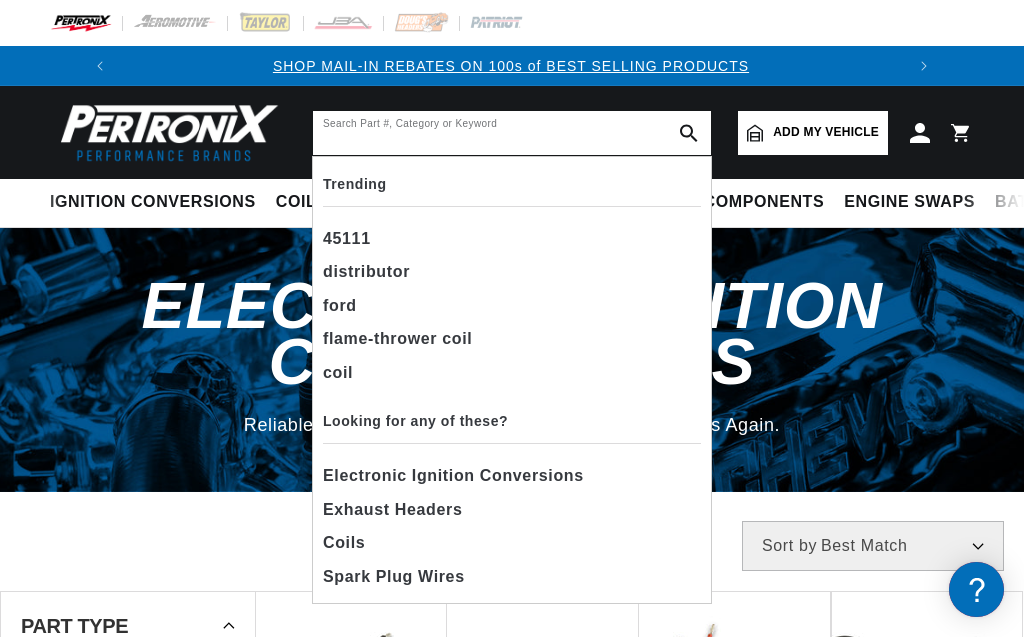scroll, scrollTop: 0, scrollLeft: 0, axis: both 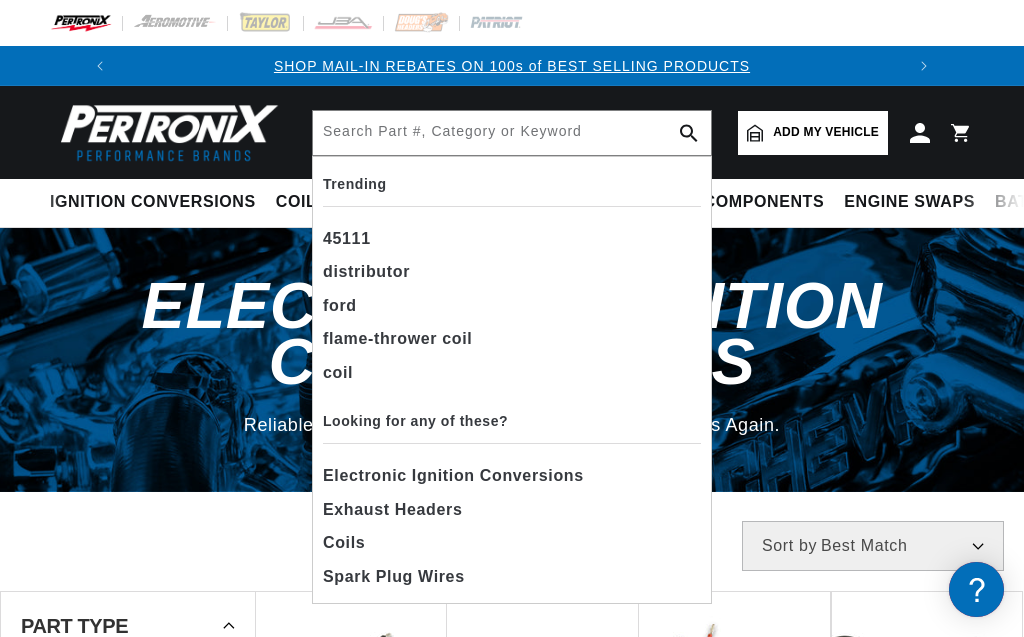 click on "Add my vehicle" at bounding box center (826, 132) 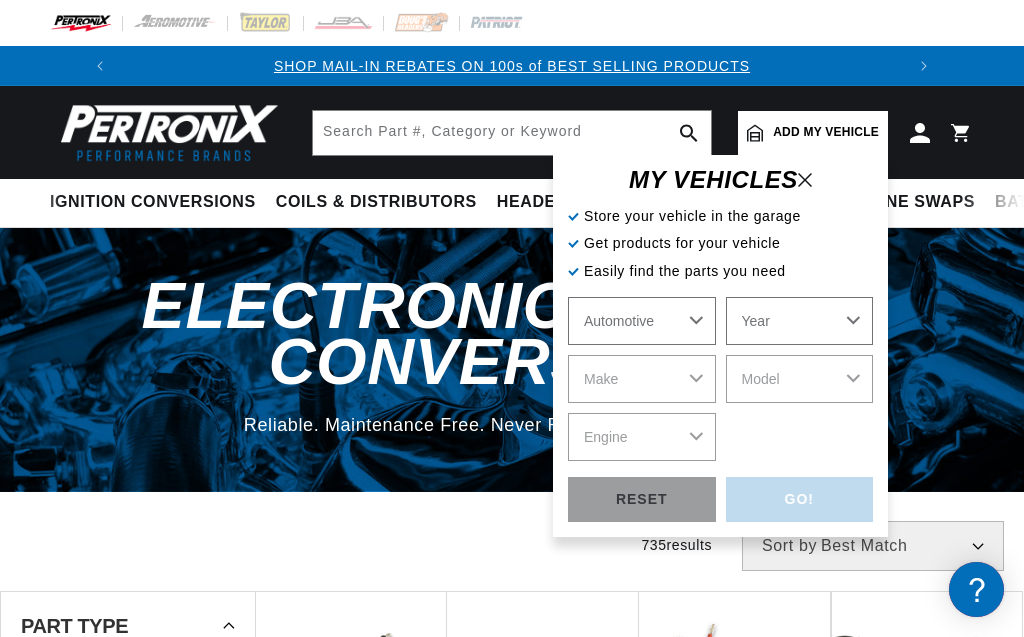 click on "Store your vehicle in the garage
Get products for your vehicle
Easily find the parts you need
Automotive
Agricultural
Industrial
Marine
Motorcycle
Year
2022
2021
2020
2019
2018
2017
2016
2015
2014
2013
2012
2011
2010
2009
2008
2007
2006
2005
2004
2003
2002
2001
2000
1999
1998
1997
1996 1995" at bounding box center [720, 363] 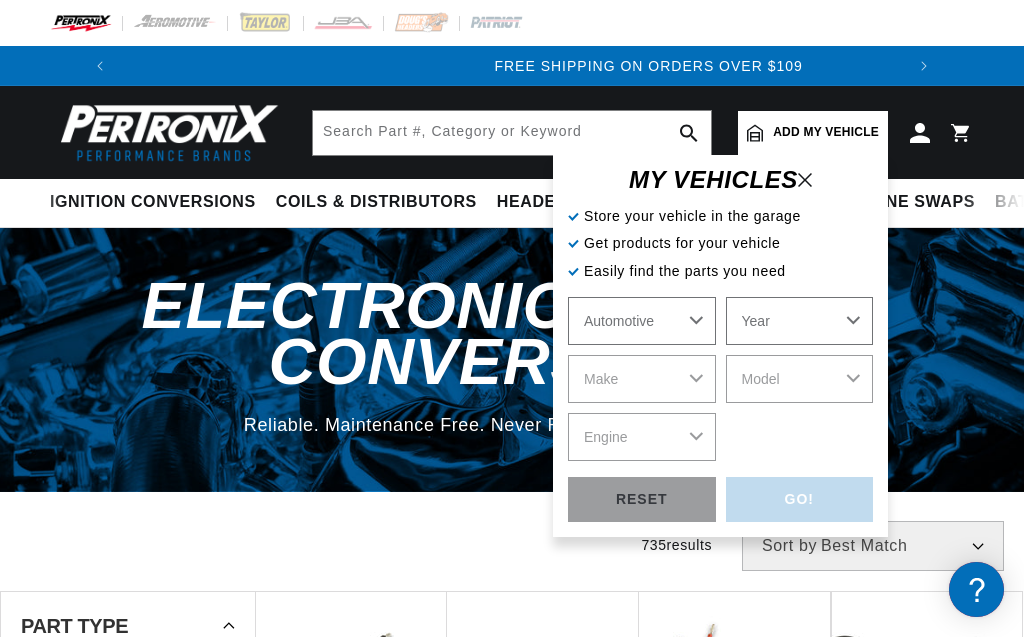 click on "Year
2022
2021
2020
2019
2018
2017
2016
2015
2014
2013
2012
2011
2010
2009
2008
2007
2006
2005
2004
2003
2002
2001
2000
1999
1998
1997
1996
1995
1994
1993
1992
1991
1990
1989
1988
1987
1986 1985" at bounding box center (800, 321) 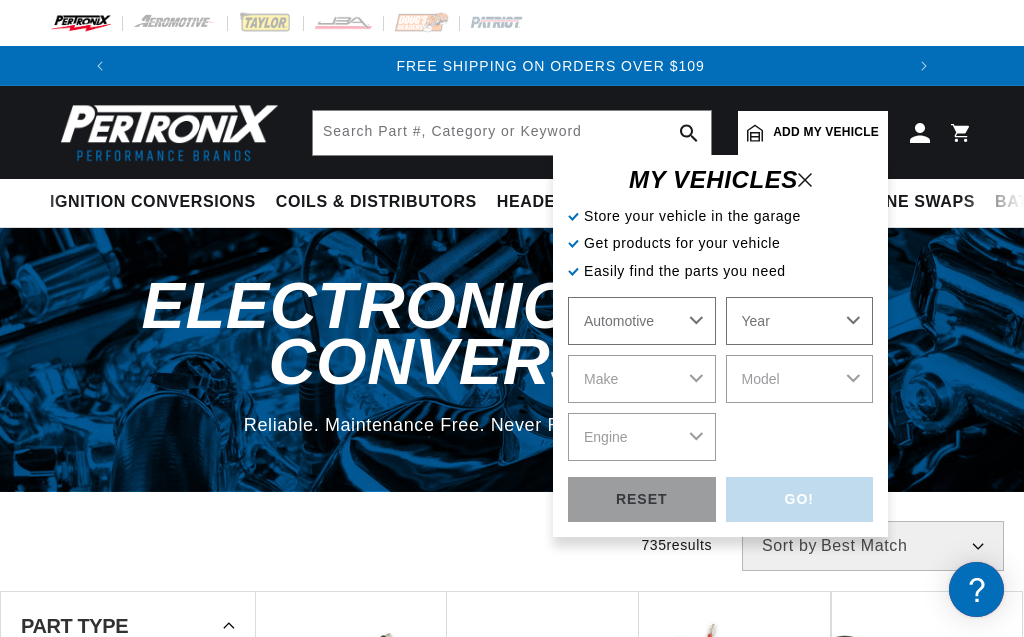 scroll, scrollTop: 0, scrollLeft: 747, axis: horizontal 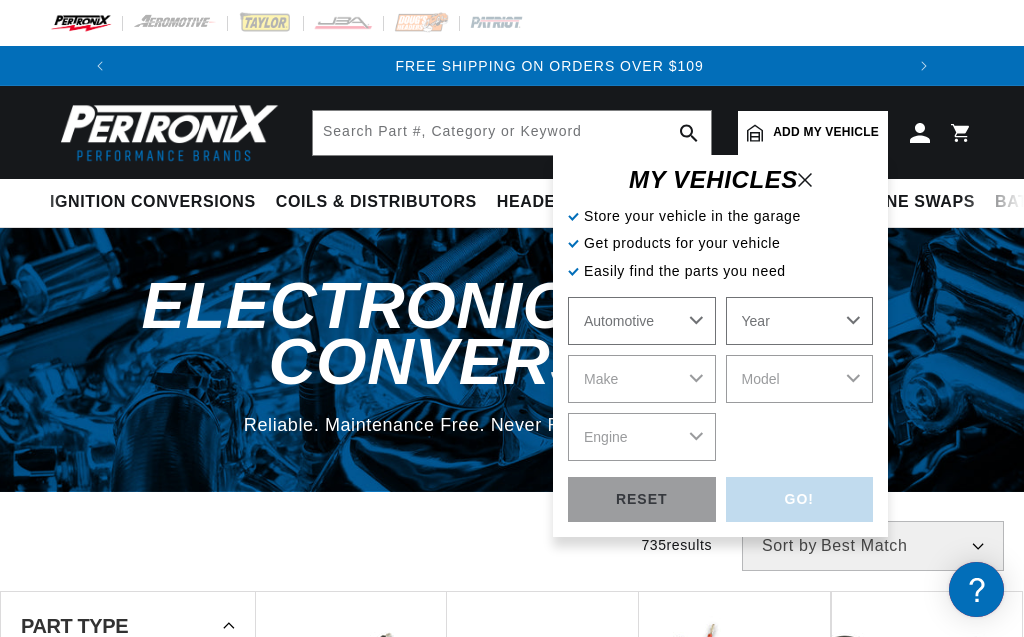 select on "1948" 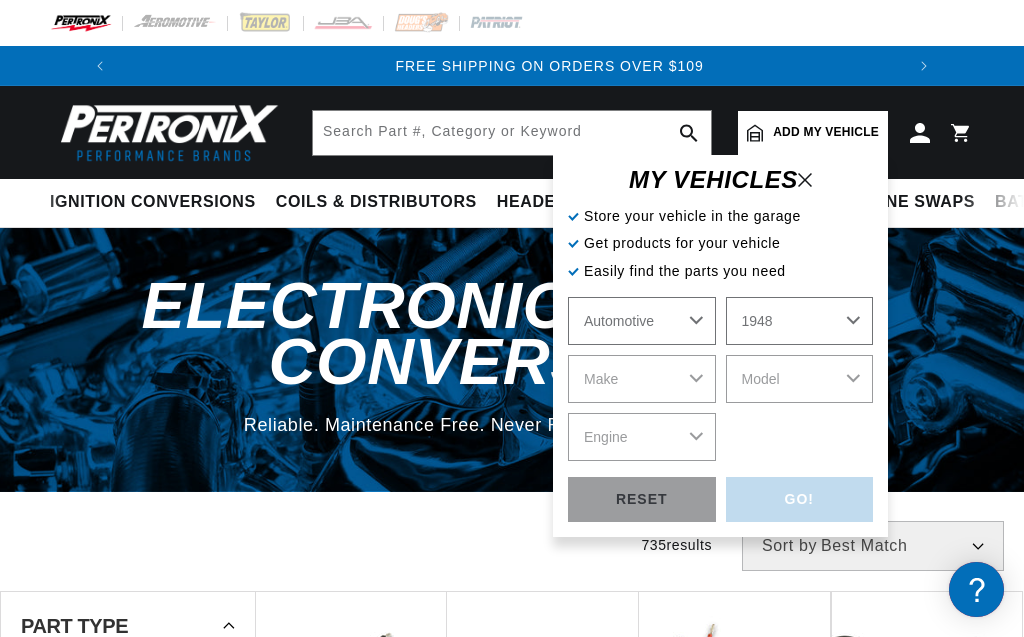 click on "1948" at bounding box center [0, 0] 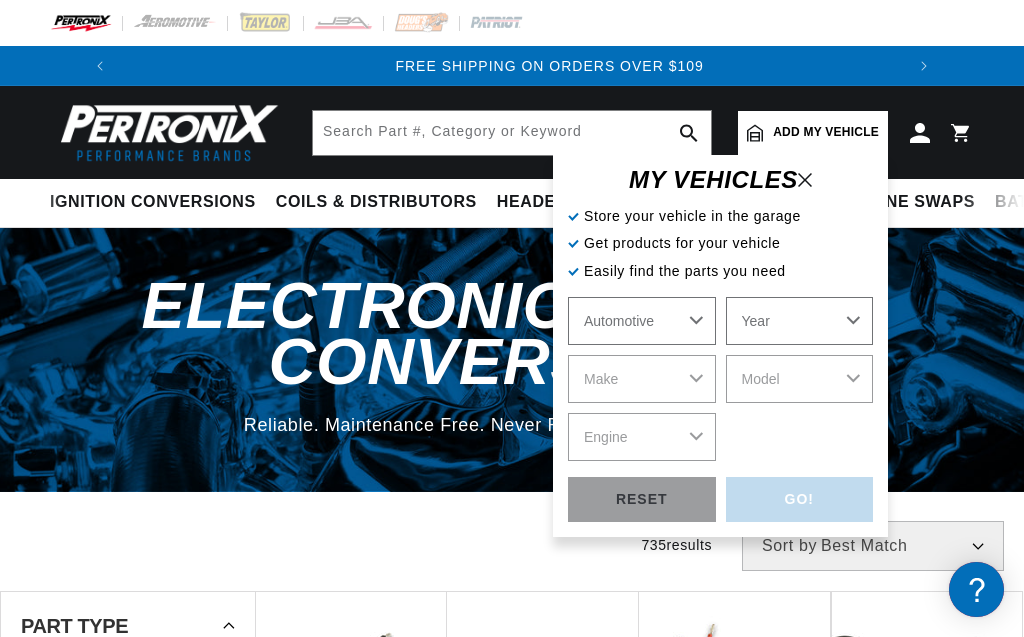 select on "1948" 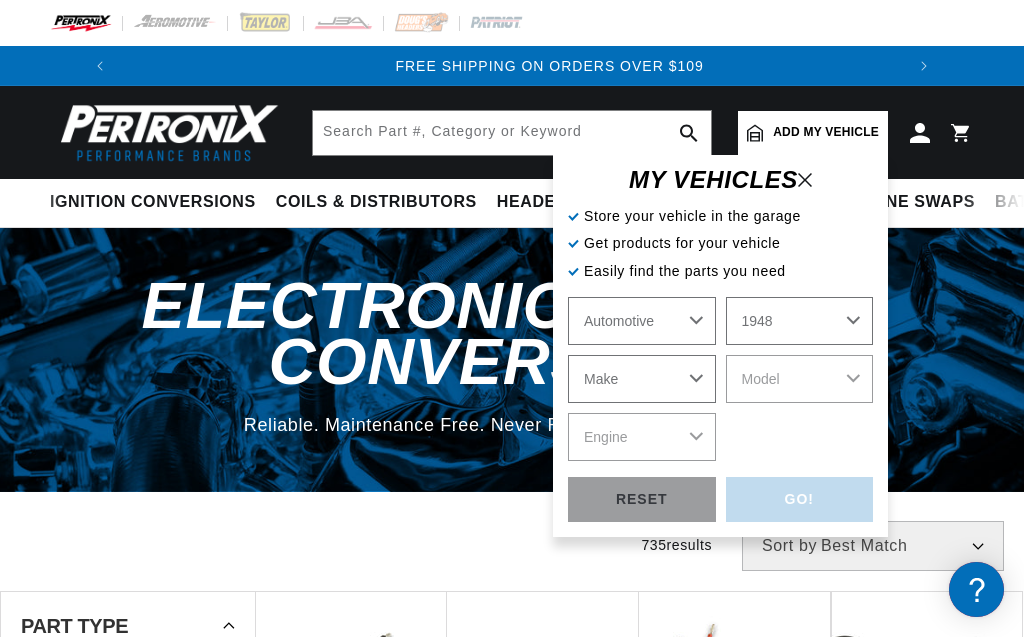 click on "Make
Austin
Chevrolet
Chrysler
Citroen
Crosley
Ford
Healey
Hillman
HRG
Hudson
Jeep
MG
Morgan
Nash
Oldsmobile
Packard
Pontiac
Porsche
Riley
Rolls-Royce
Singer
Standard
Studebaker
Sunbeam
Triumph
Willys" at bounding box center [642, 379] 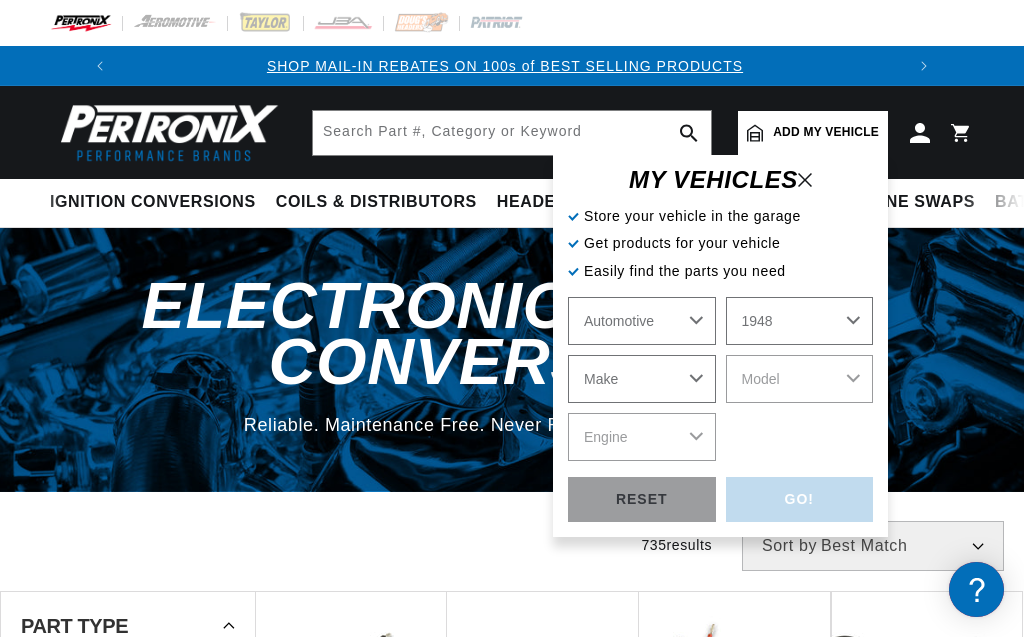 scroll, scrollTop: 0, scrollLeft: 0, axis: both 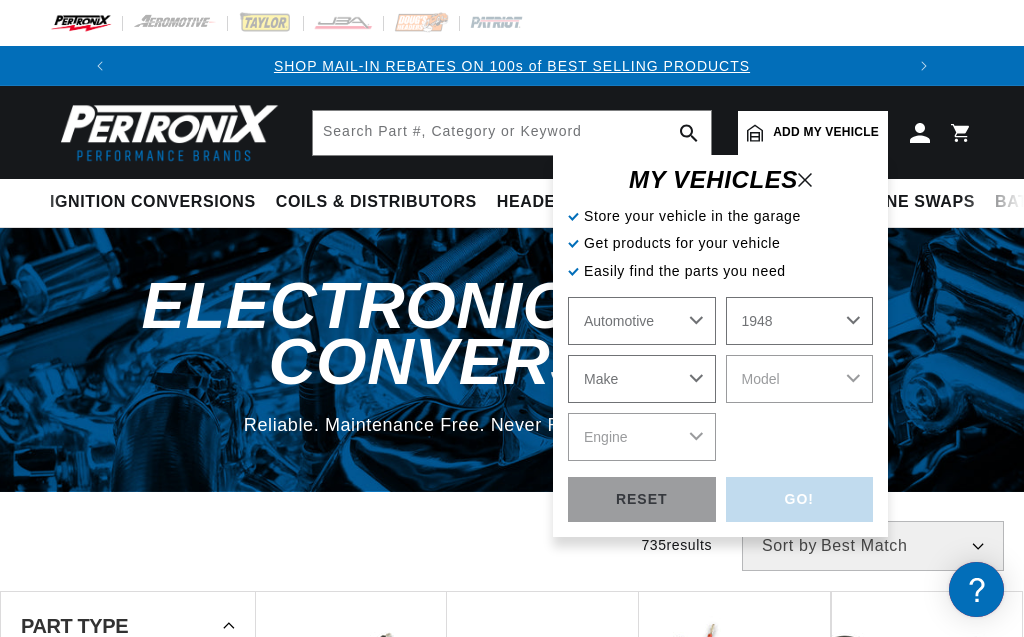 select on "Chevrolet" 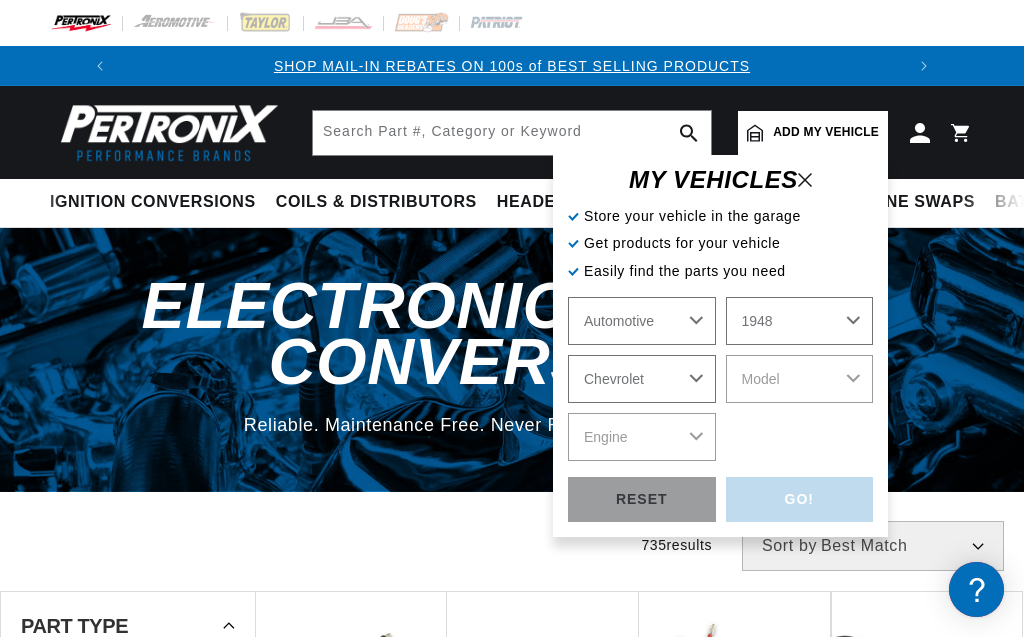 click on "Chevrolet" at bounding box center (0, 0) 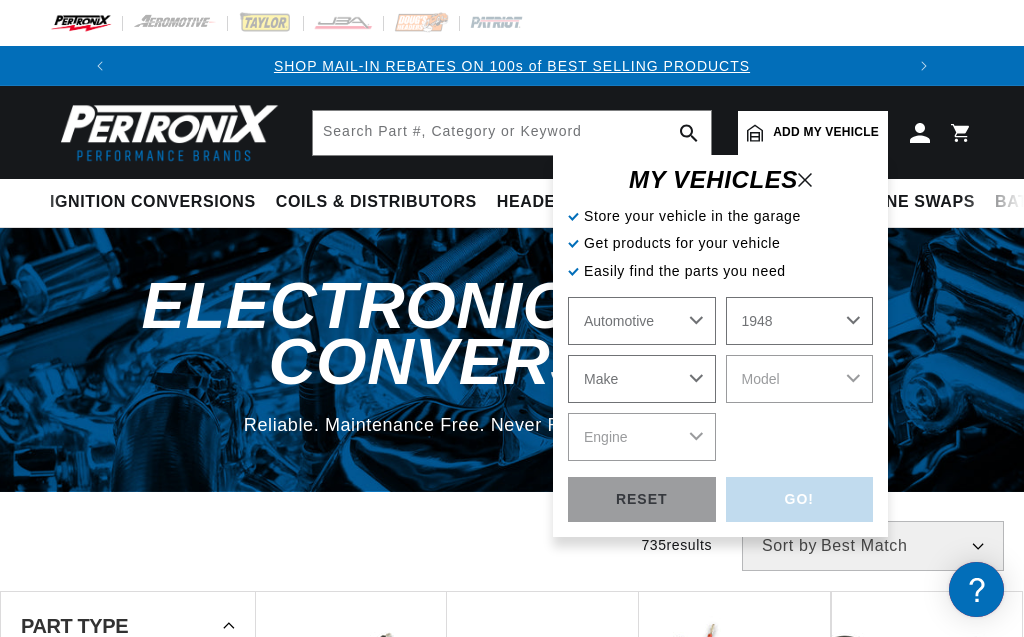 select on "Chevrolet" 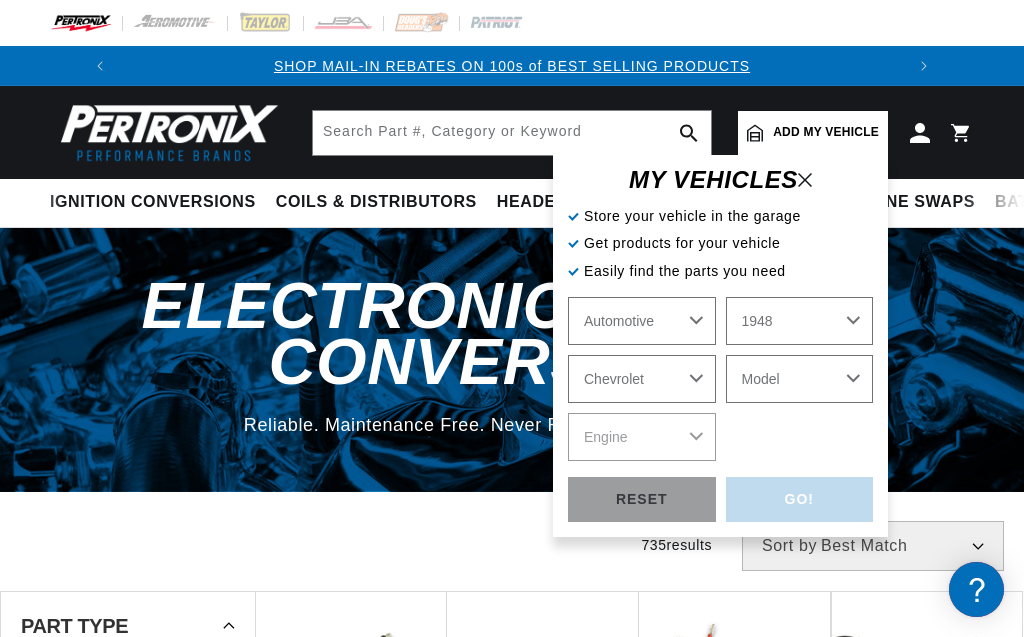 drag, startPoint x: 801, startPoint y: 381, endPoint x: 769, endPoint y: 287, distance: 99.29753 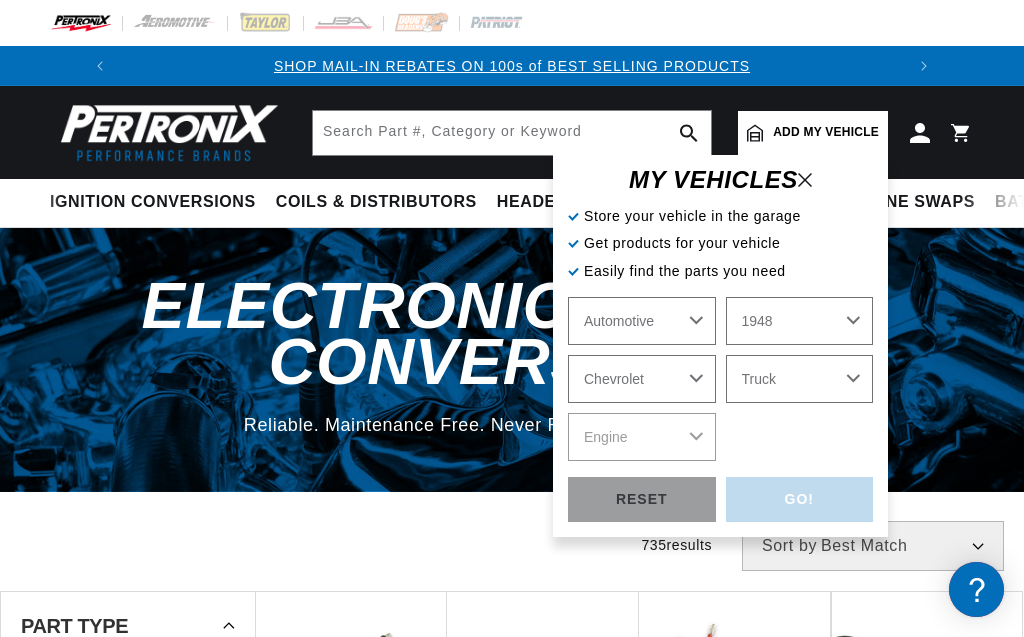 click on "Truck" at bounding box center [0, 0] 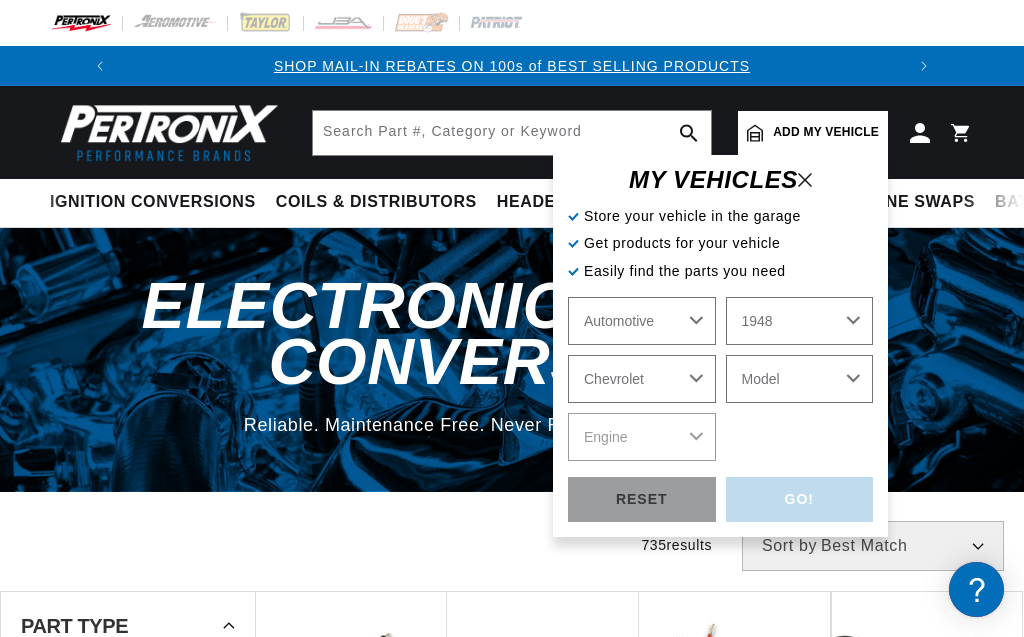 select on "Truck" 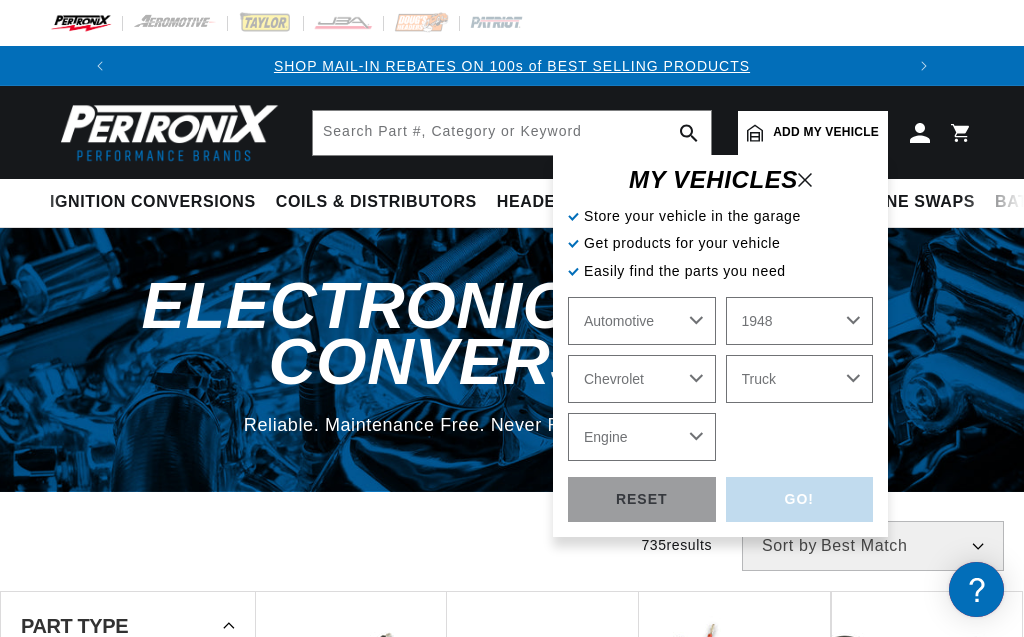 click on "Engine
3.8L
4.3L" at bounding box center [642, 437] 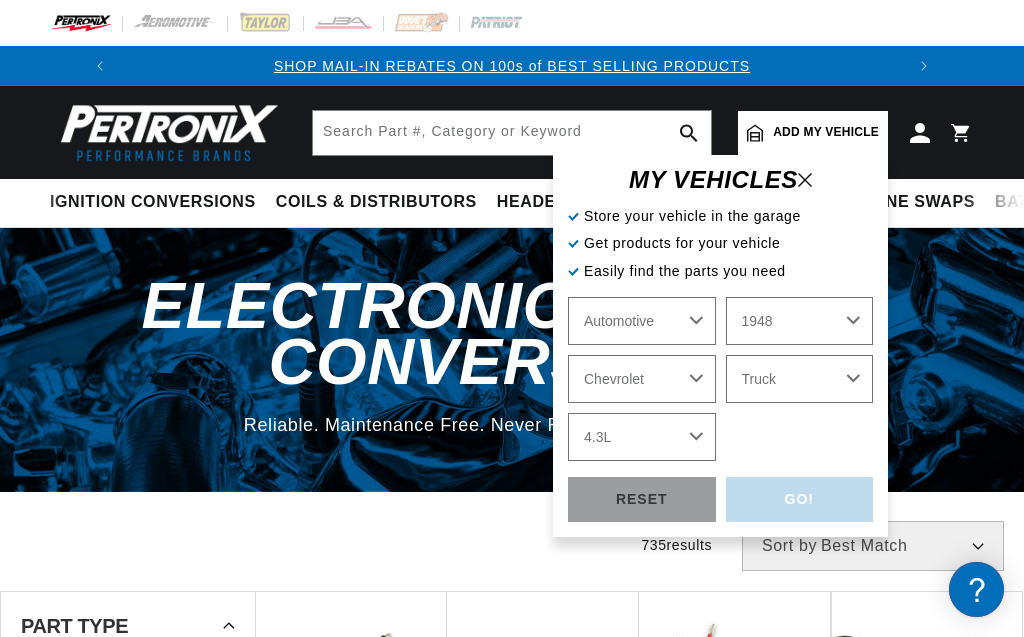click on "4.3L" at bounding box center [0, 0] 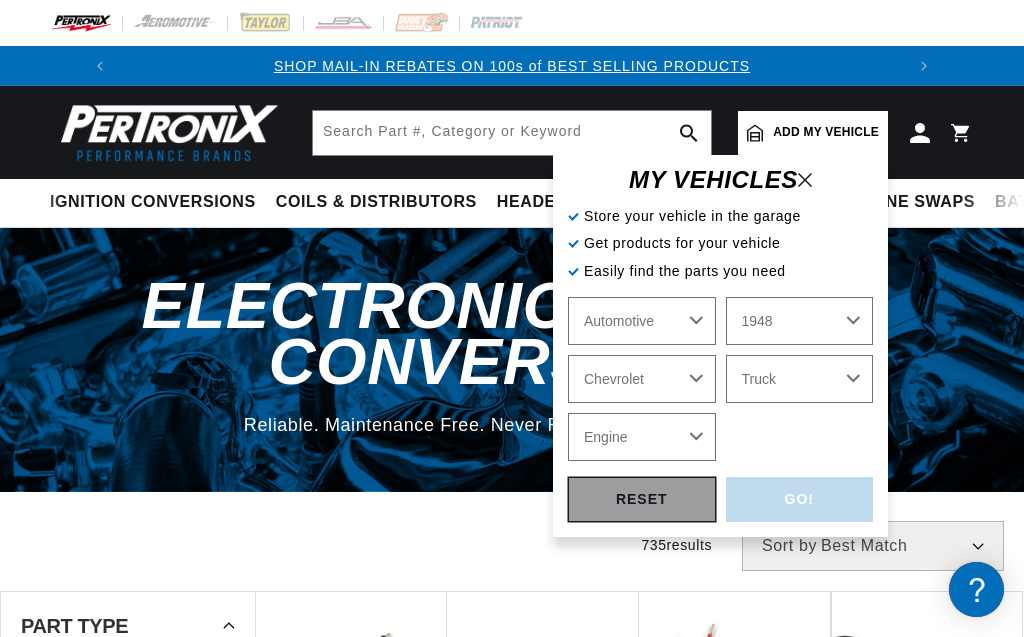 select on "4.3L" 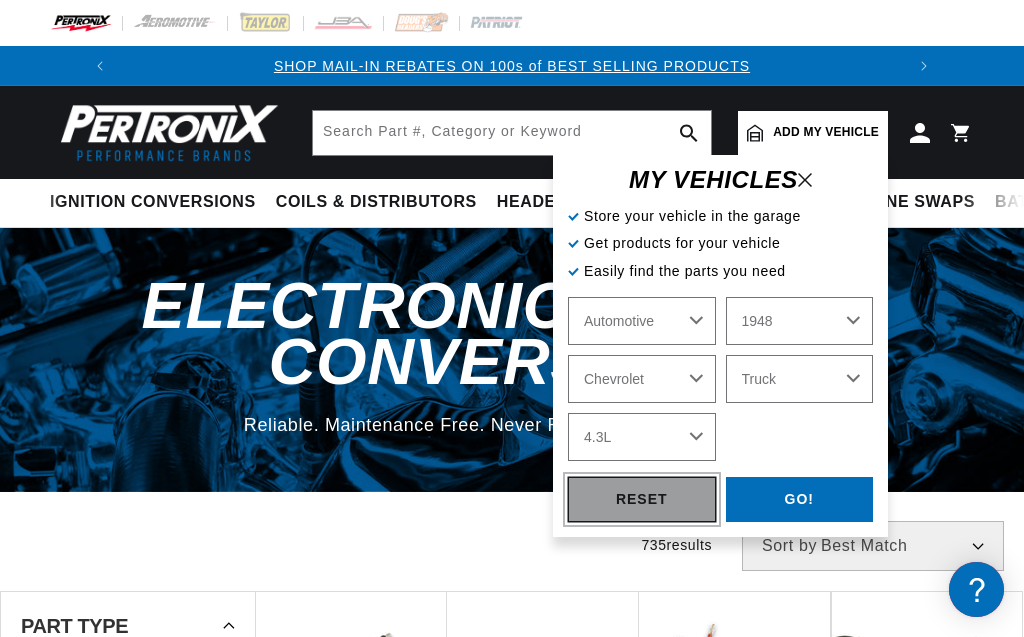 click on "RESET" at bounding box center (642, 499) 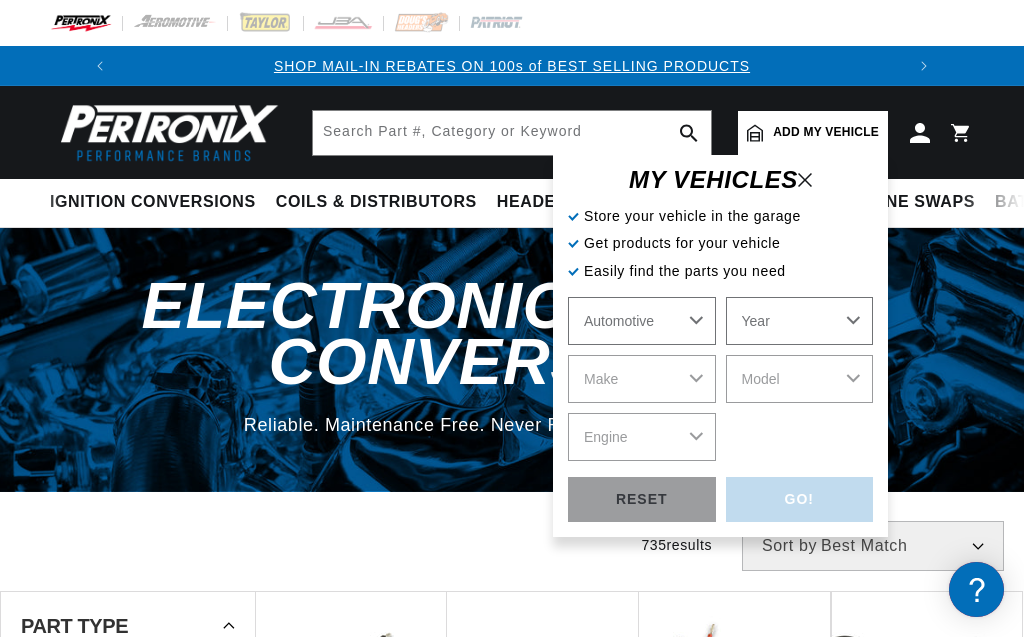 click on "Automotive
Agricultural
Industrial
Marine
Motorcycle" at bounding box center (642, 321) 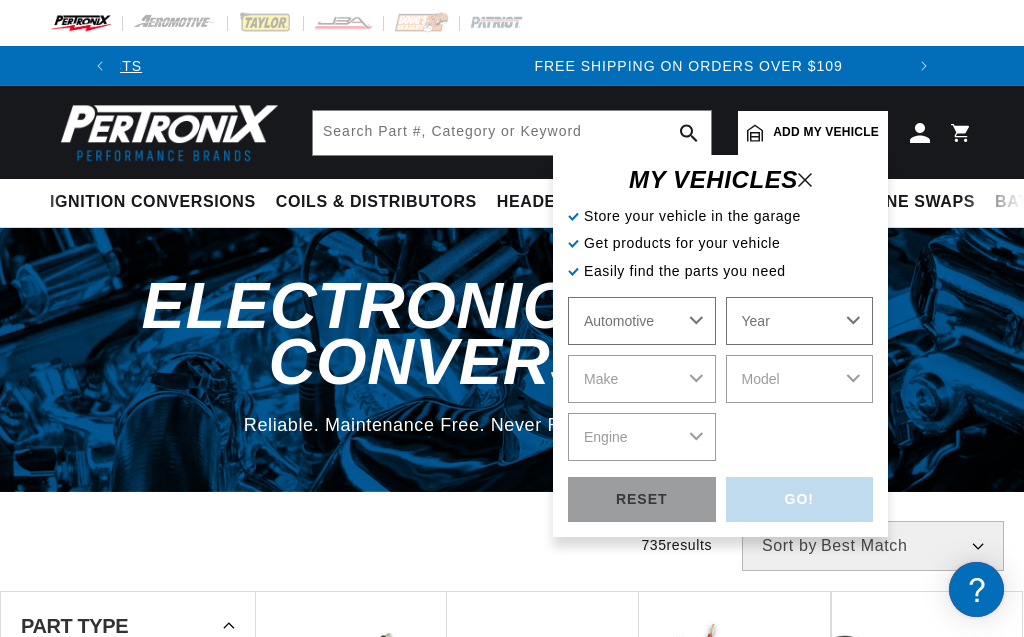 scroll, scrollTop: 0, scrollLeft: 747, axis: horizontal 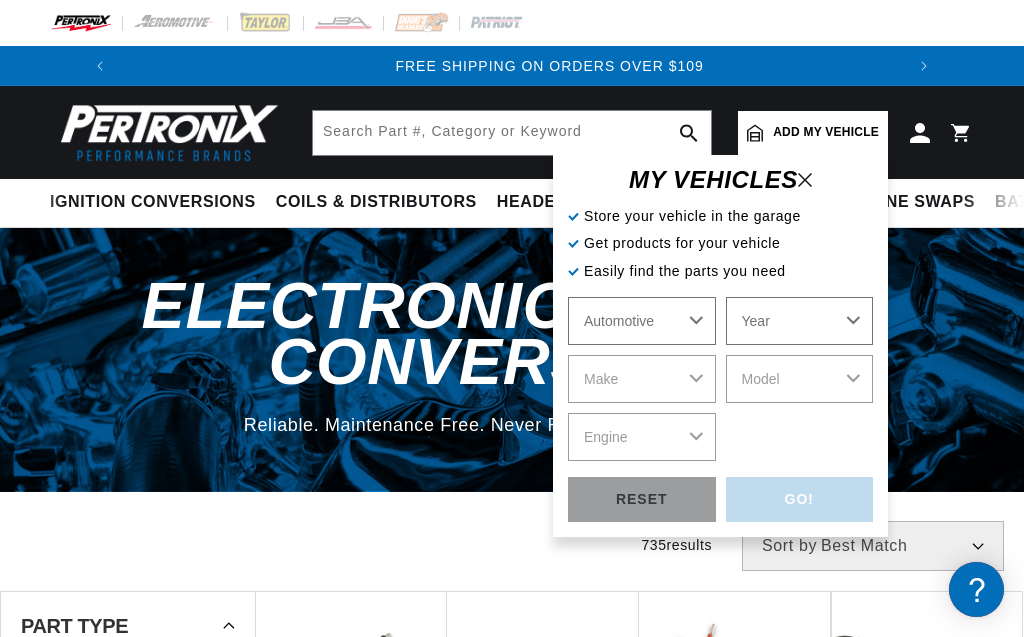 click on "Automotive" at bounding box center (0, 0) 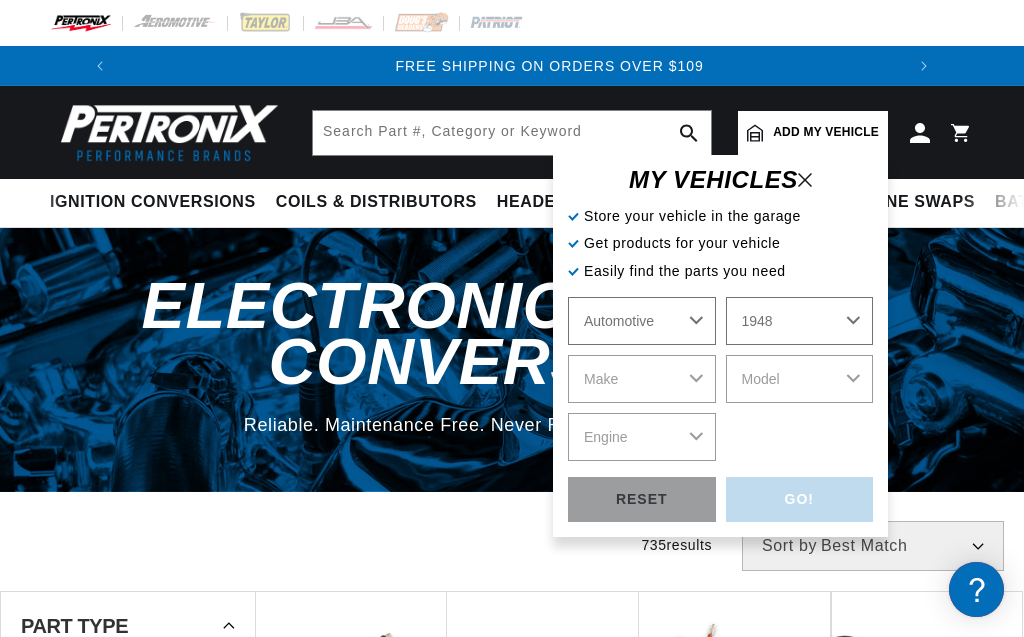 click on "1948" at bounding box center [0, 0] 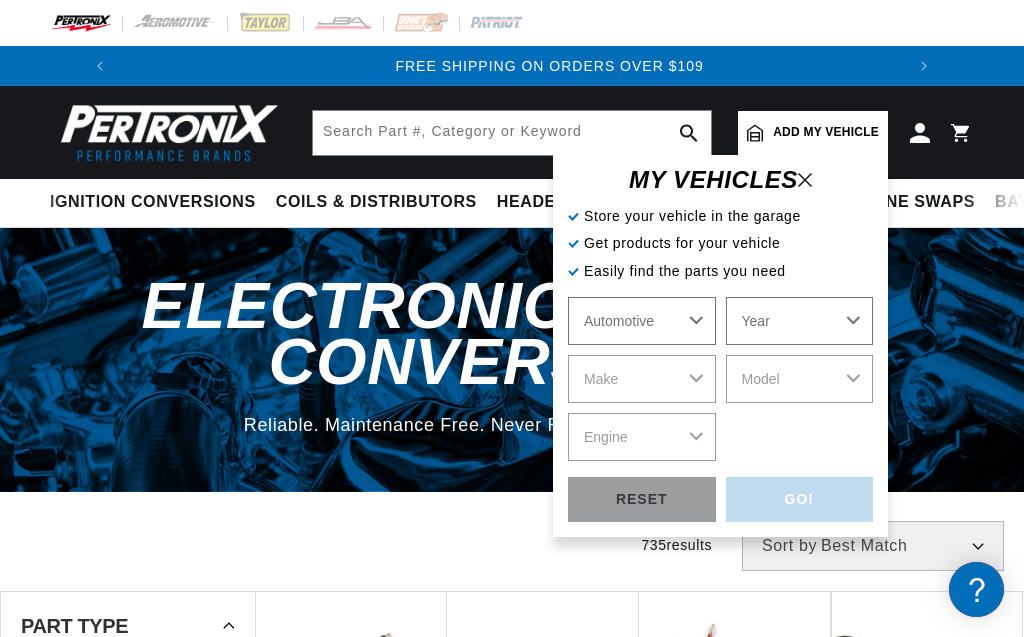 select on "1948" 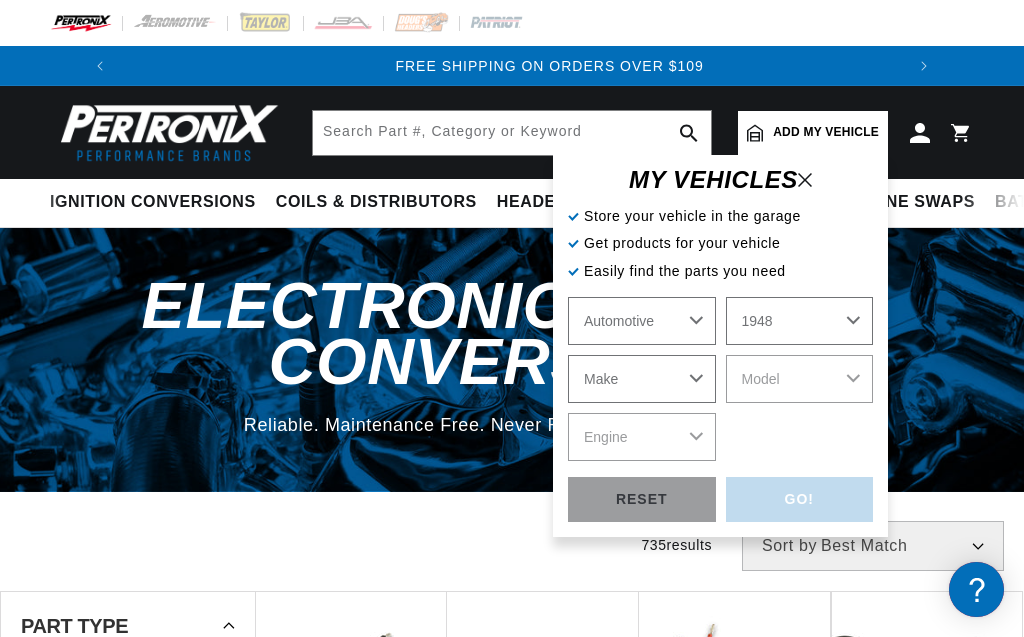 click on "Make
Austin
Chevrolet
Chrysler
Citroen
Crosley
Ford
Healey
Hillman
HRG
Hudson
Jeep
MG
Morgan
Nash
Oldsmobile
Packard
Pontiac
Porsche
Riley
Rolls-Royce
Singer
Standard
Studebaker
Sunbeam
Triumph
Willys" at bounding box center [642, 379] 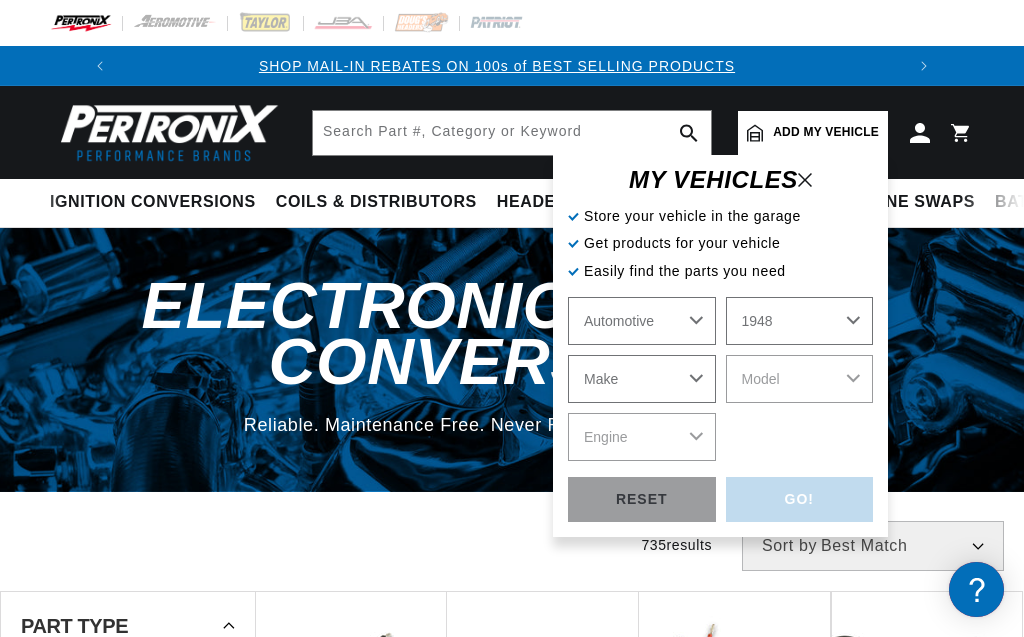 scroll, scrollTop: 0, scrollLeft: 3, axis: horizontal 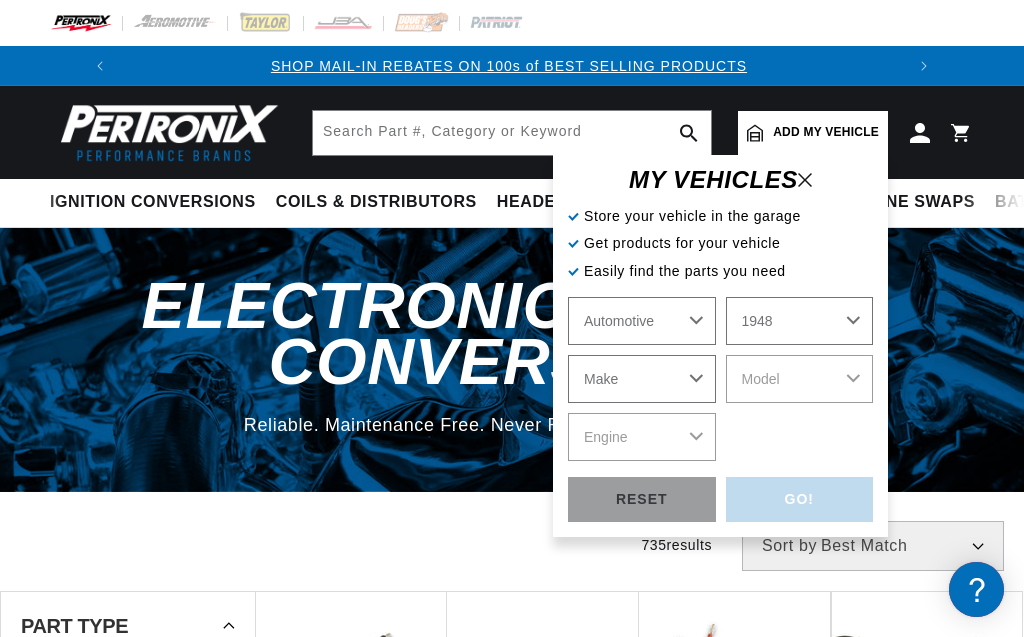 select on "Chevrolet" 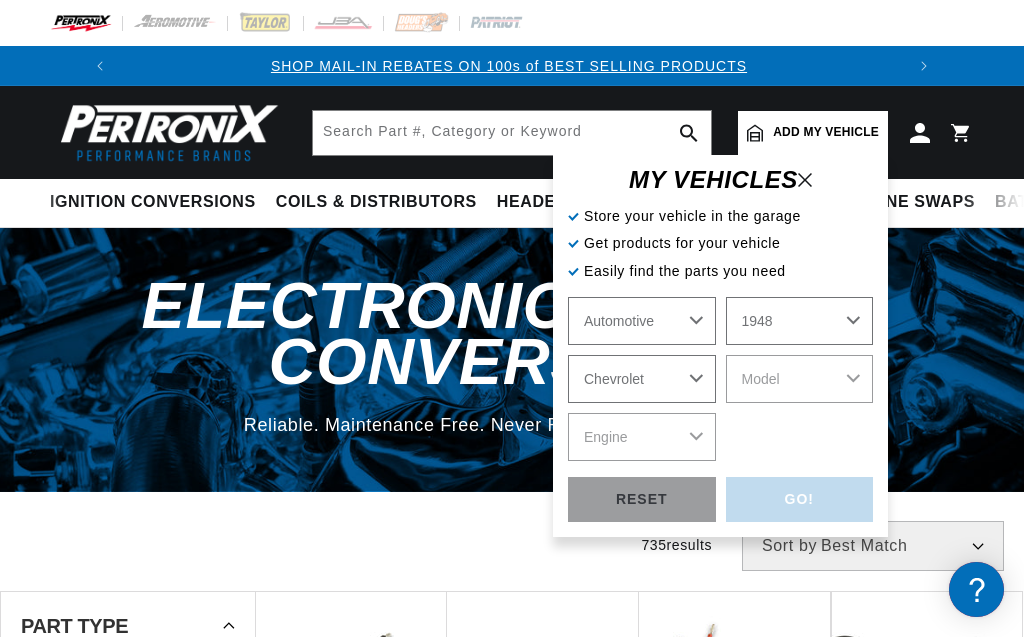 click on "Chevrolet" at bounding box center [0, 0] 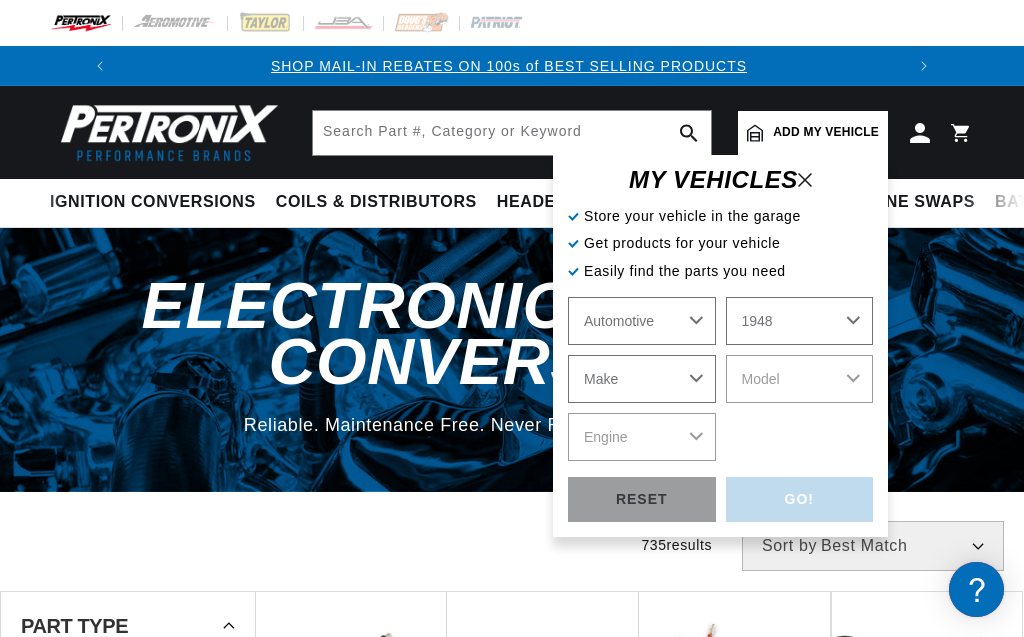 scroll, scrollTop: 0, scrollLeft: 0, axis: both 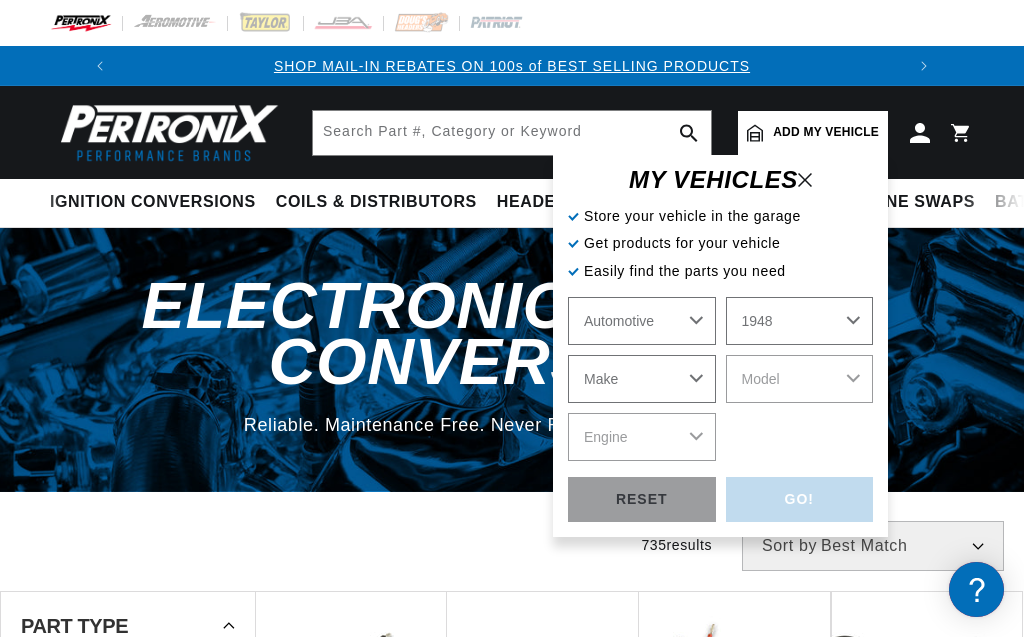 select on "Chevrolet" 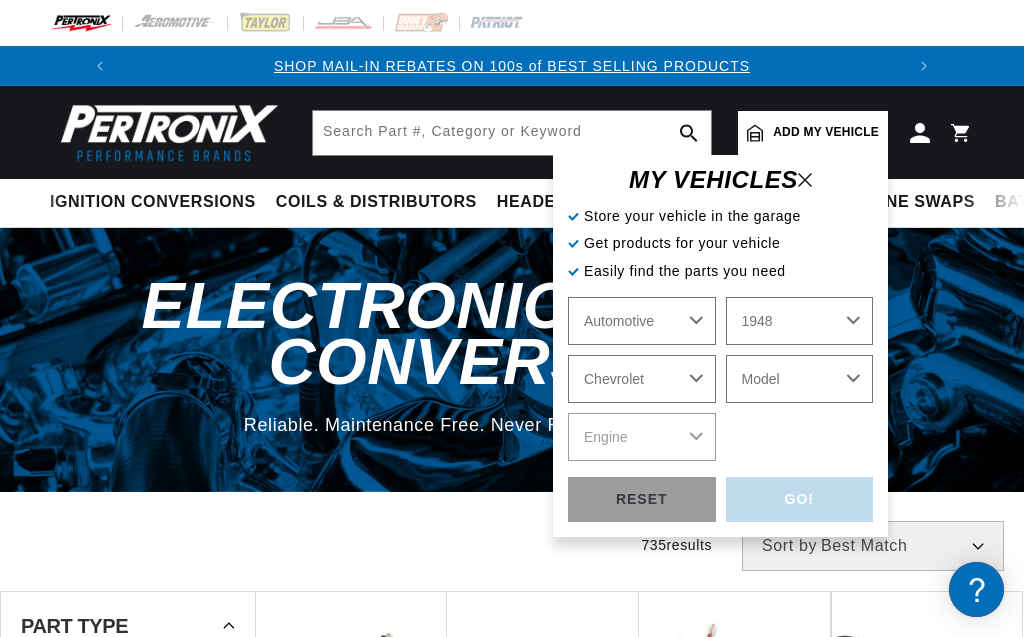 click on "Model
Fleetline
Fleetmaster
Stylemaster Series
Truck" at bounding box center [800, 379] 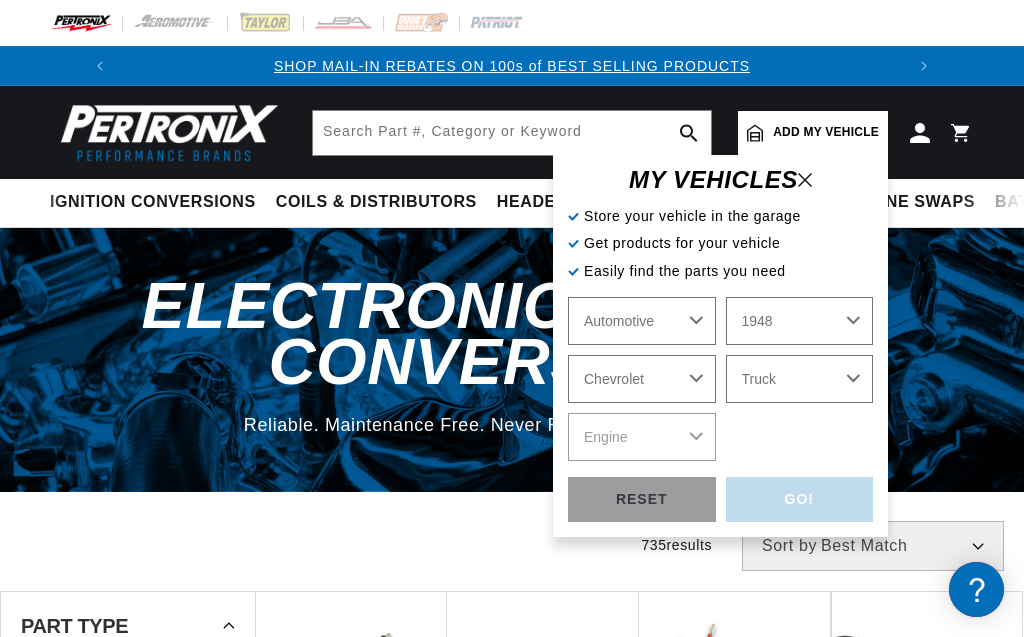 click on "Truck" at bounding box center (0, 0) 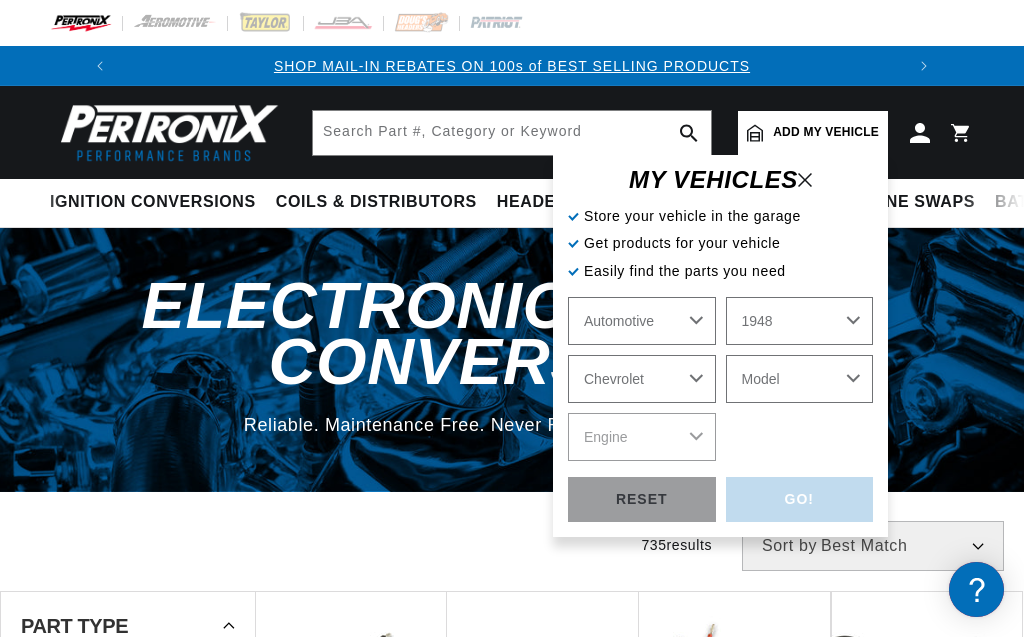 select on "Truck" 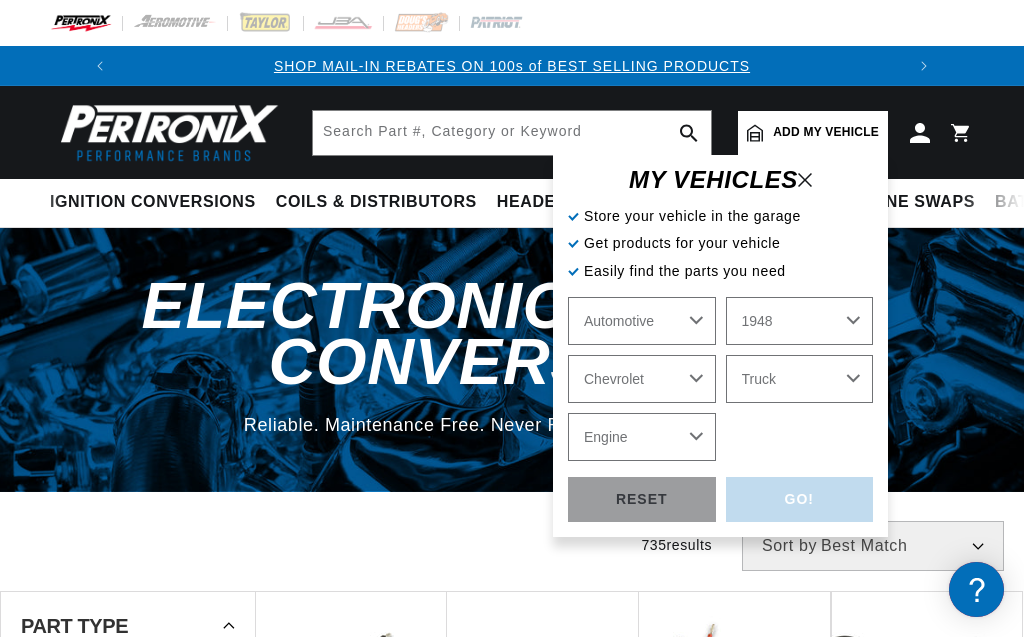 click on "Engine
3.8L
4.3L" at bounding box center (642, 437) 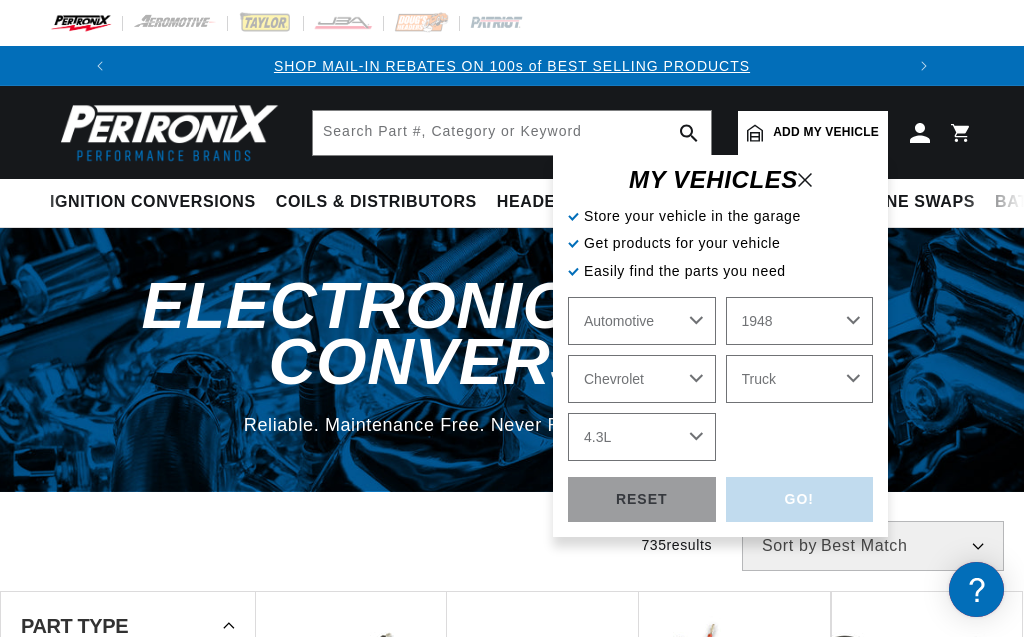 click on "4.3L" at bounding box center [0, 0] 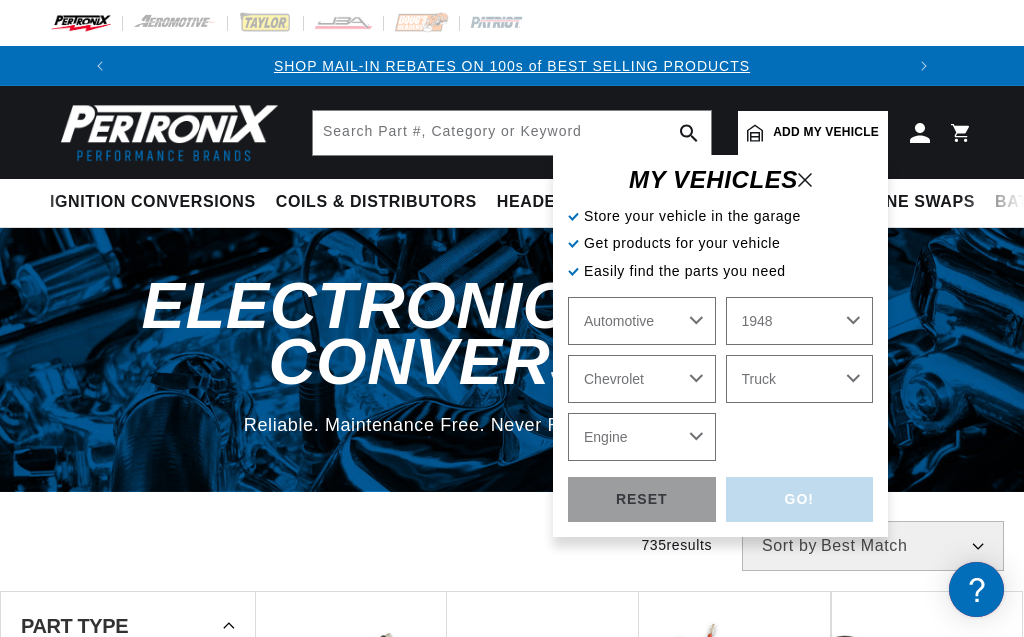 select on "4.3L" 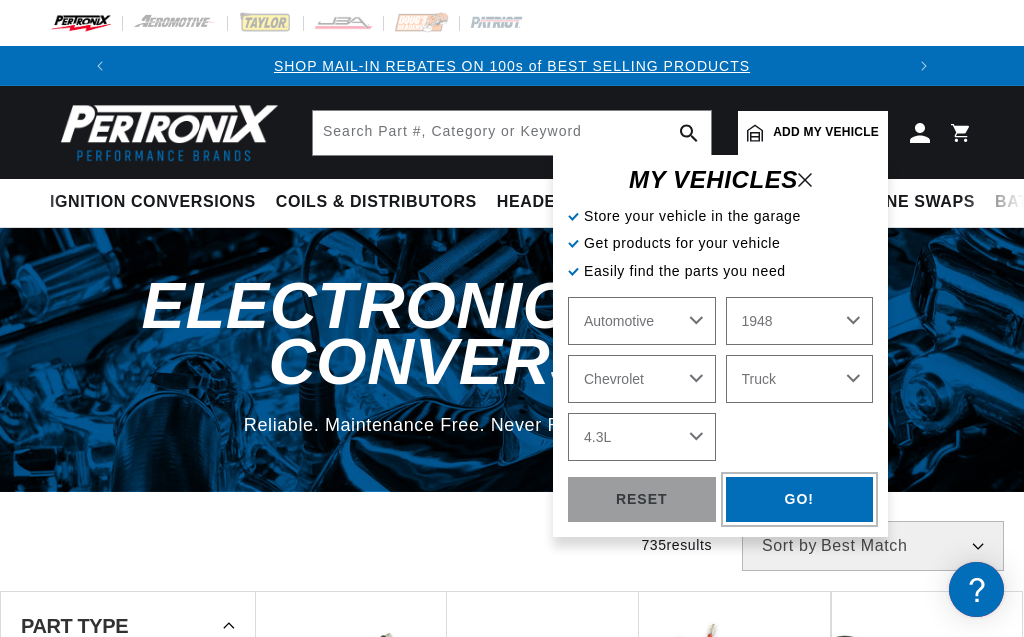 click on "GO!" at bounding box center [800, 499] 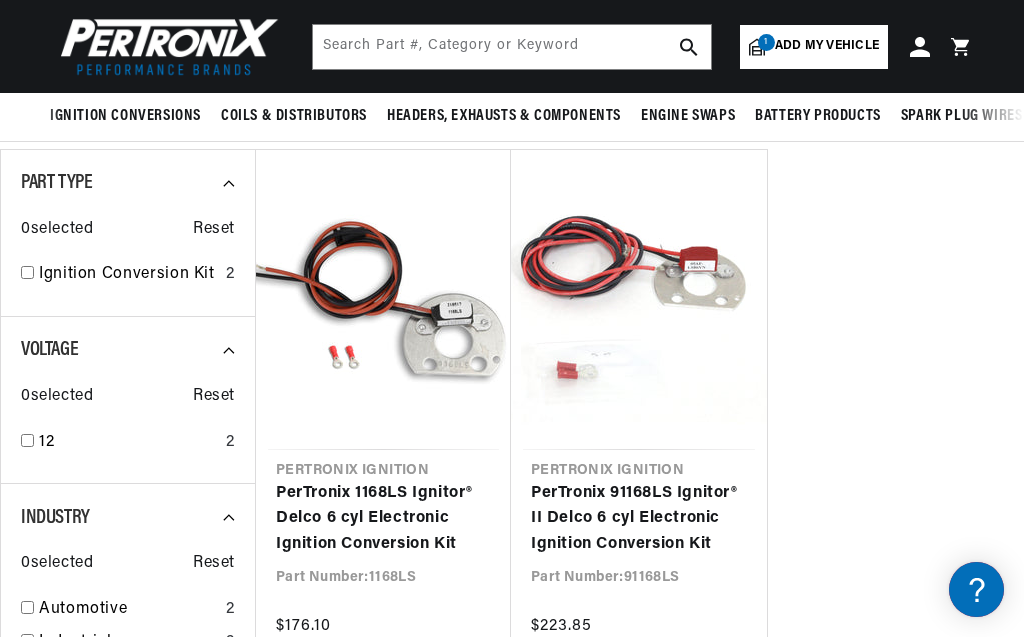 scroll, scrollTop: 228, scrollLeft: 0, axis: vertical 